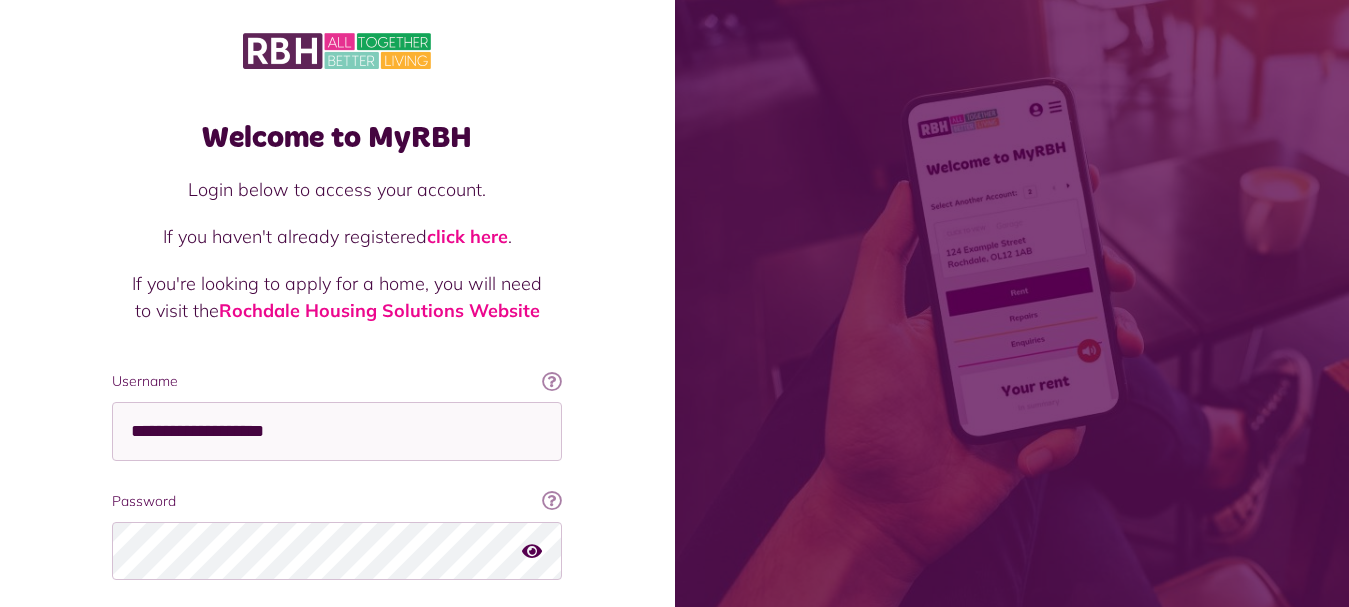 scroll, scrollTop: 161, scrollLeft: 0, axis: vertical 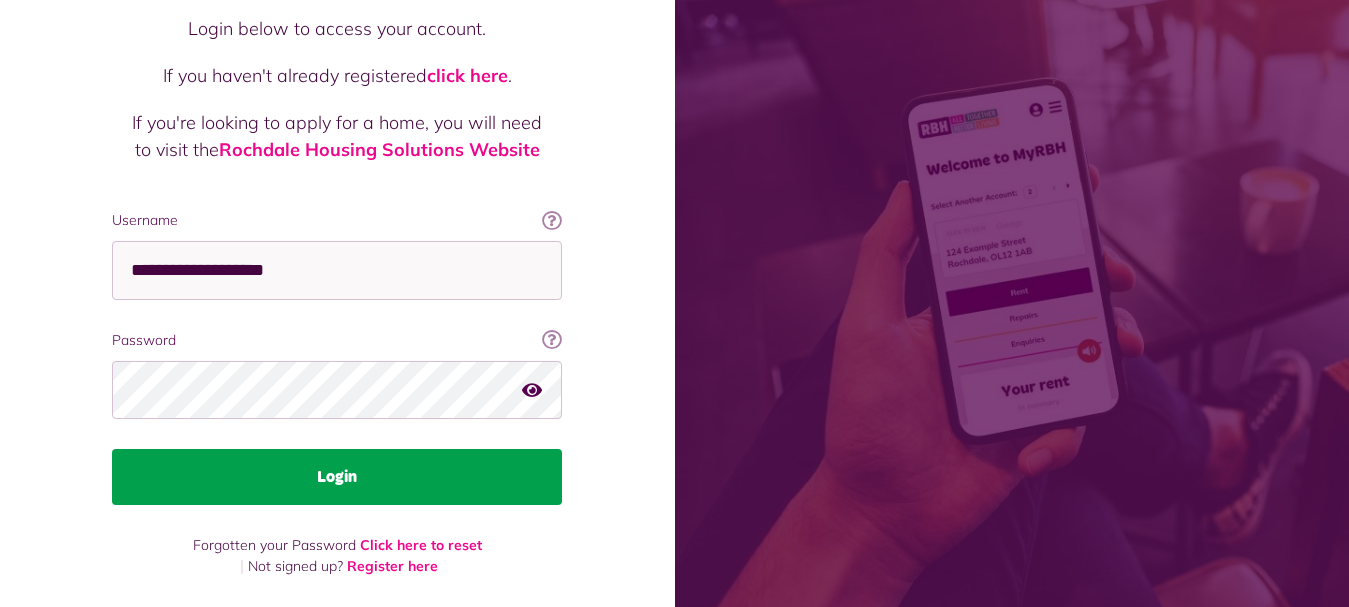 click on "Login" at bounding box center [337, 477] 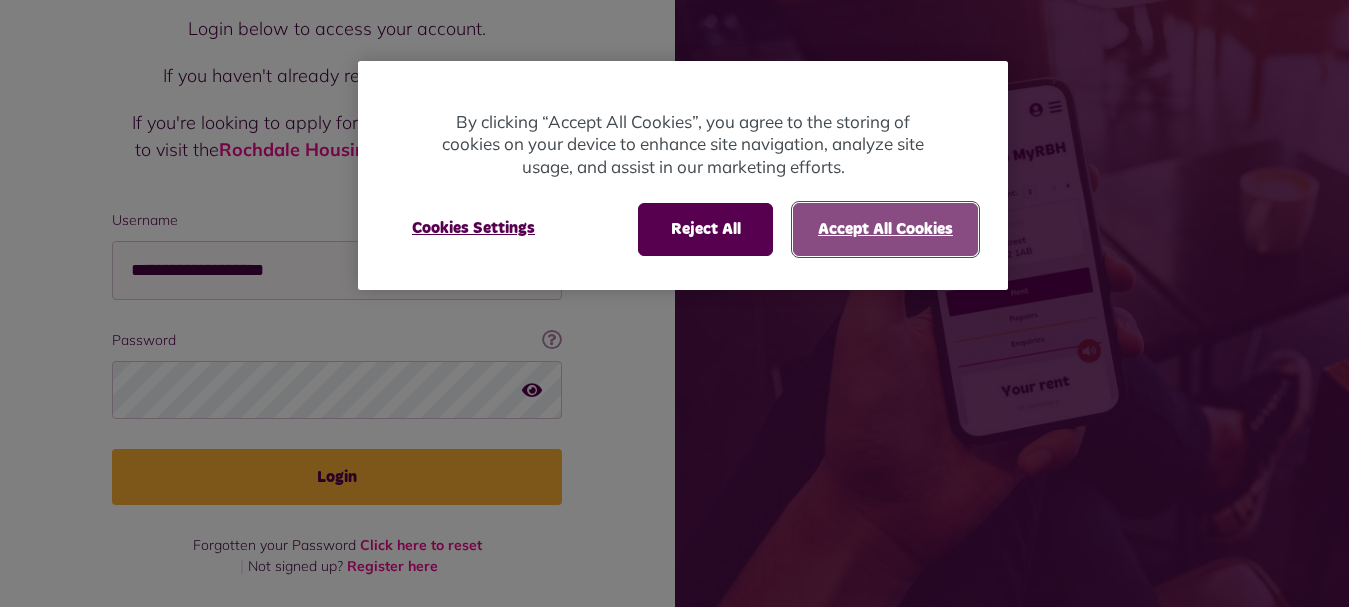 click on "Accept All Cookies" at bounding box center [885, 229] 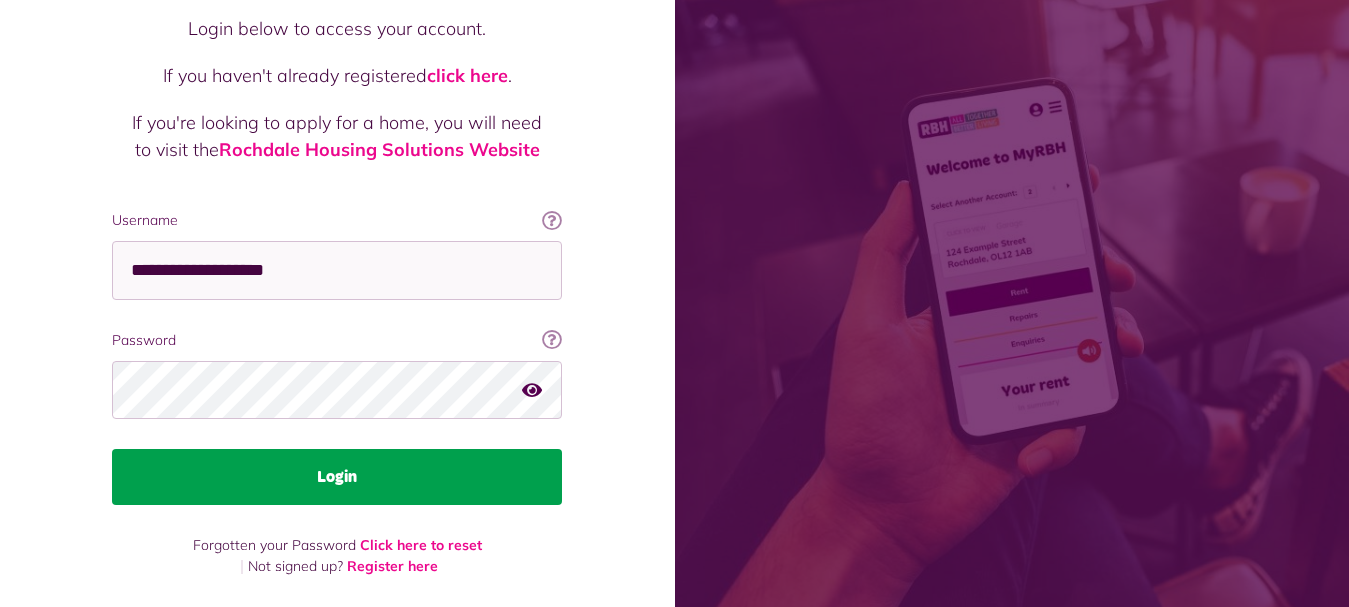 click on "Login" at bounding box center (337, 477) 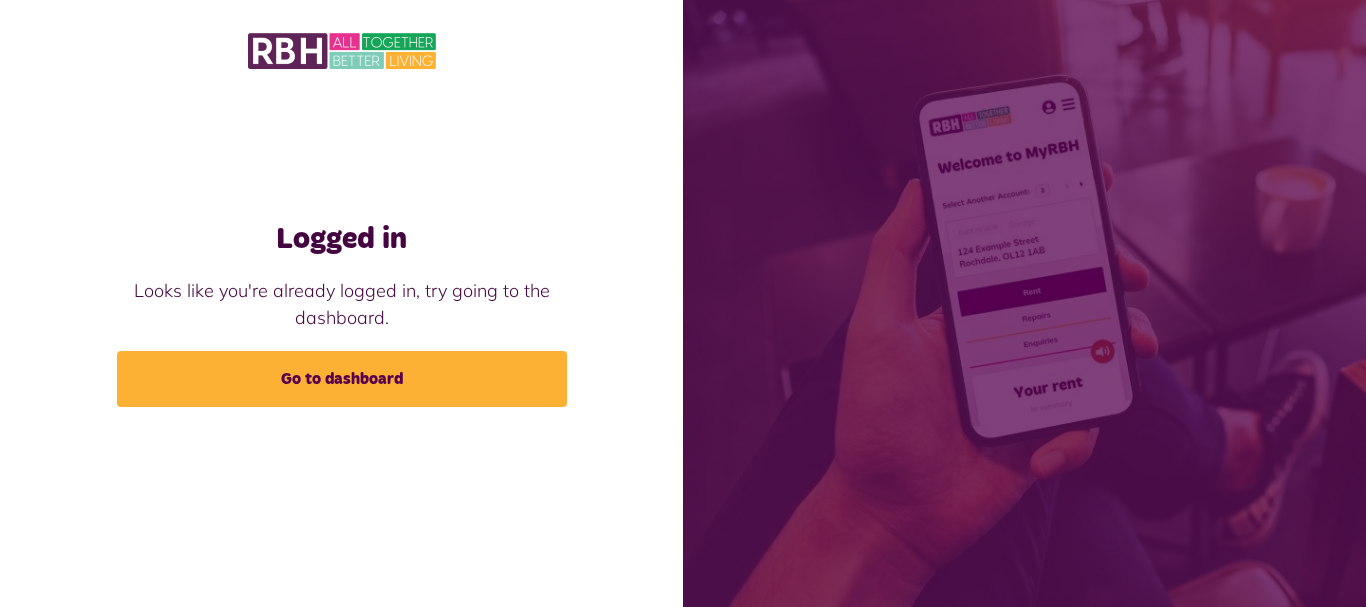 scroll, scrollTop: 0, scrollLeft: 0, axis: both 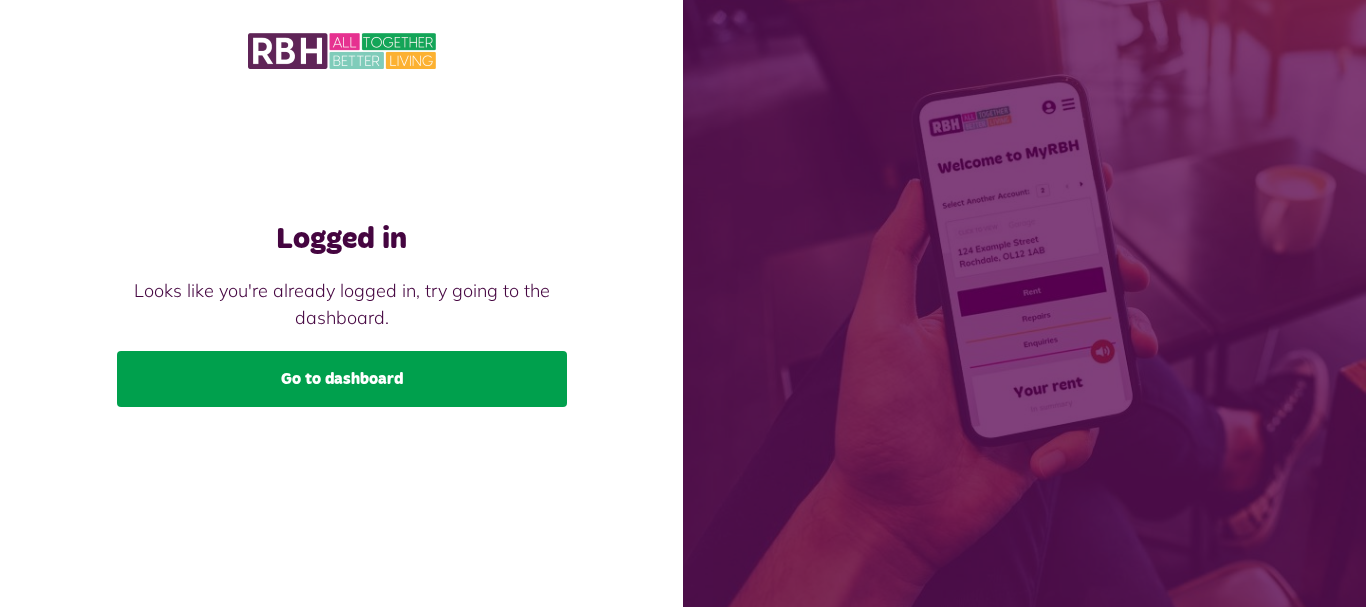 click on "Go to dashboard" at bounding box center [342, 379] 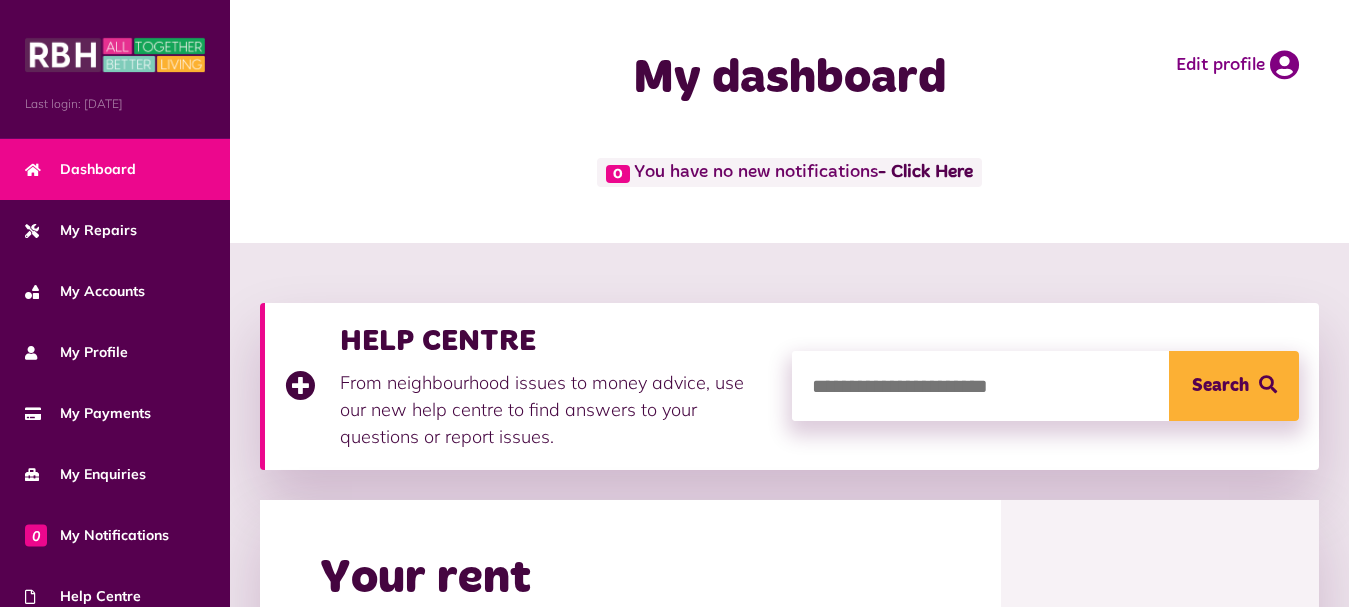 scroll, scrollTop: 0, scrollLeft: 0, axis: both 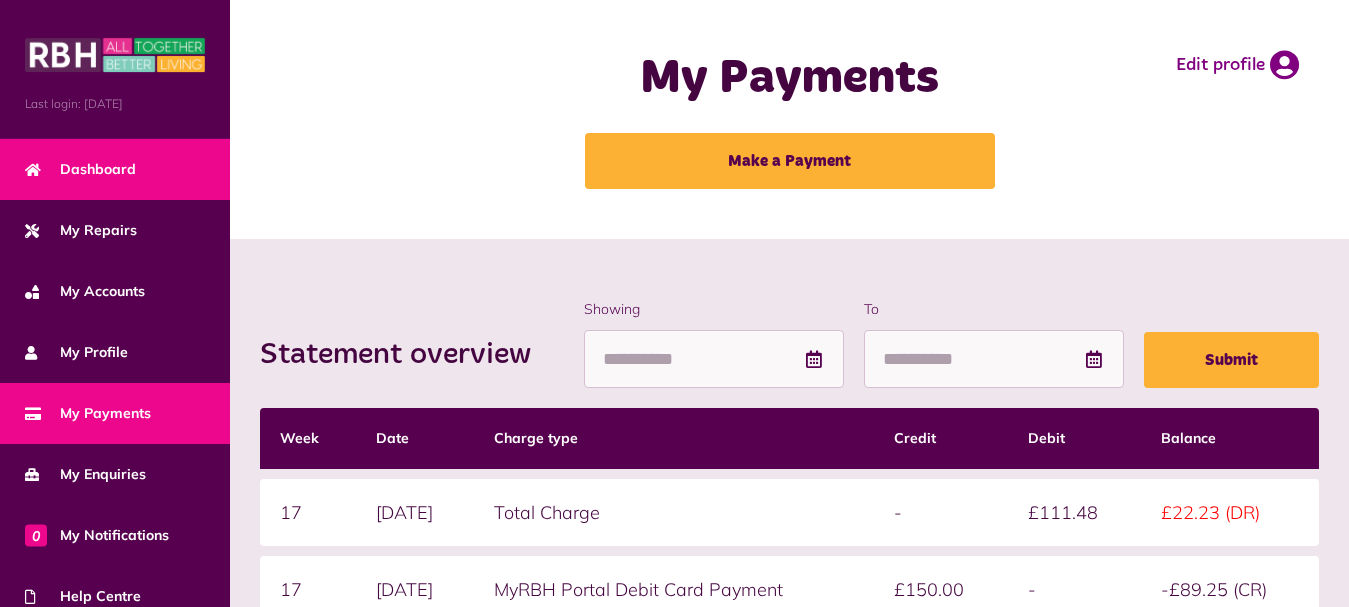 click on "Dashboard" at bounding box center (80, 169) 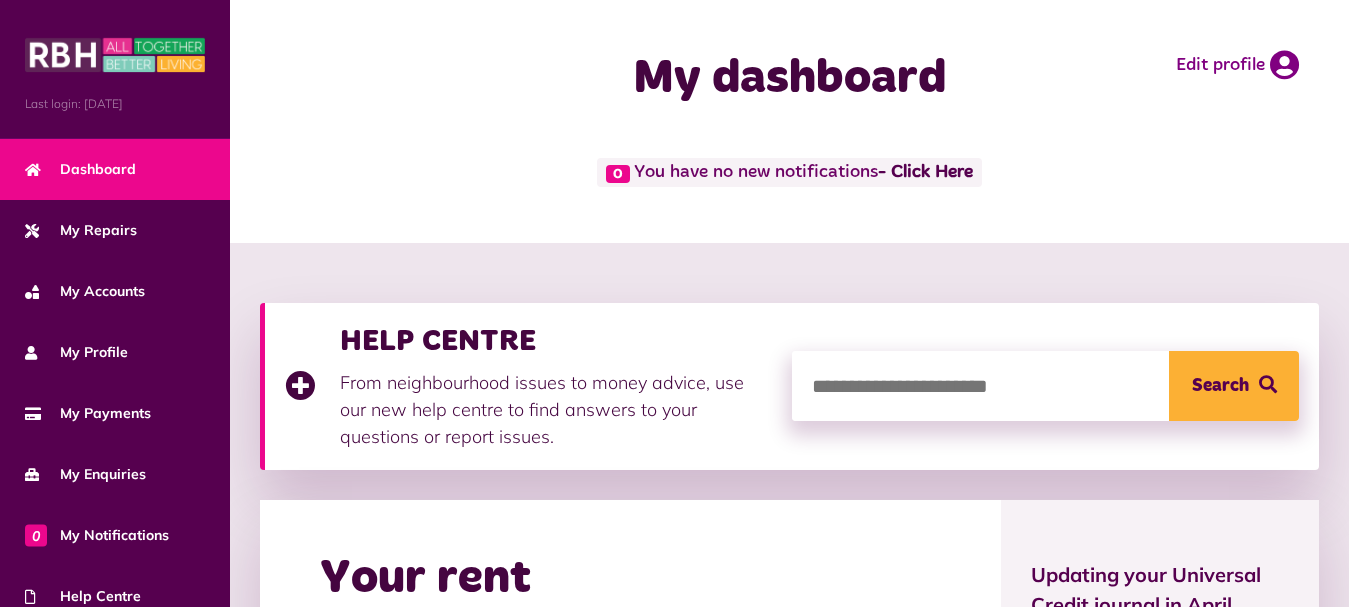 scroll, scrollTop: 0, scrollLeft: 0, axis: both 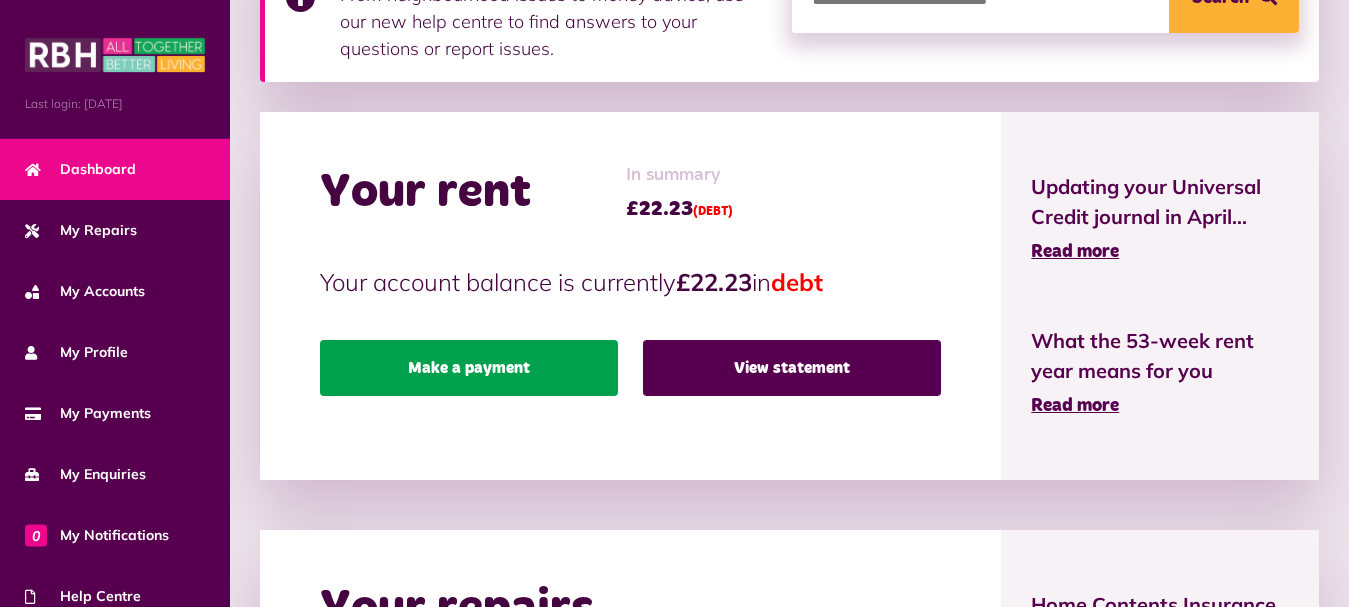 click on "Make a payment" at bounding box center [469, 368] 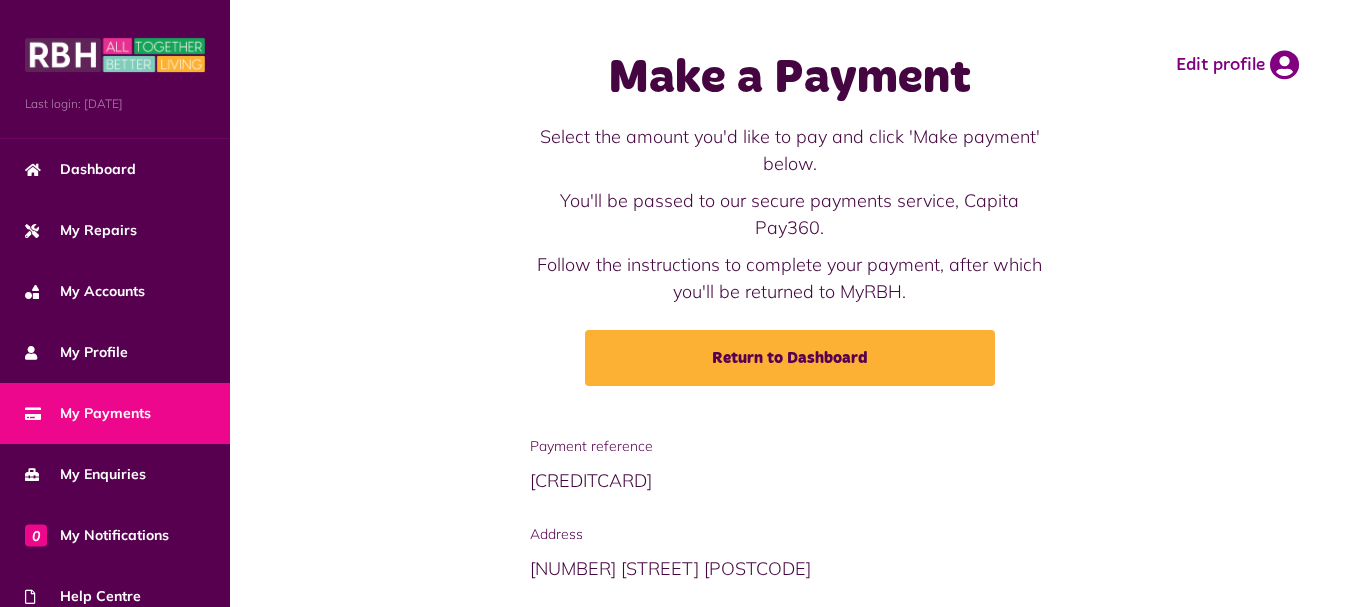 scroll, scrollTop: 0, scrollLeft: 0, axis: both 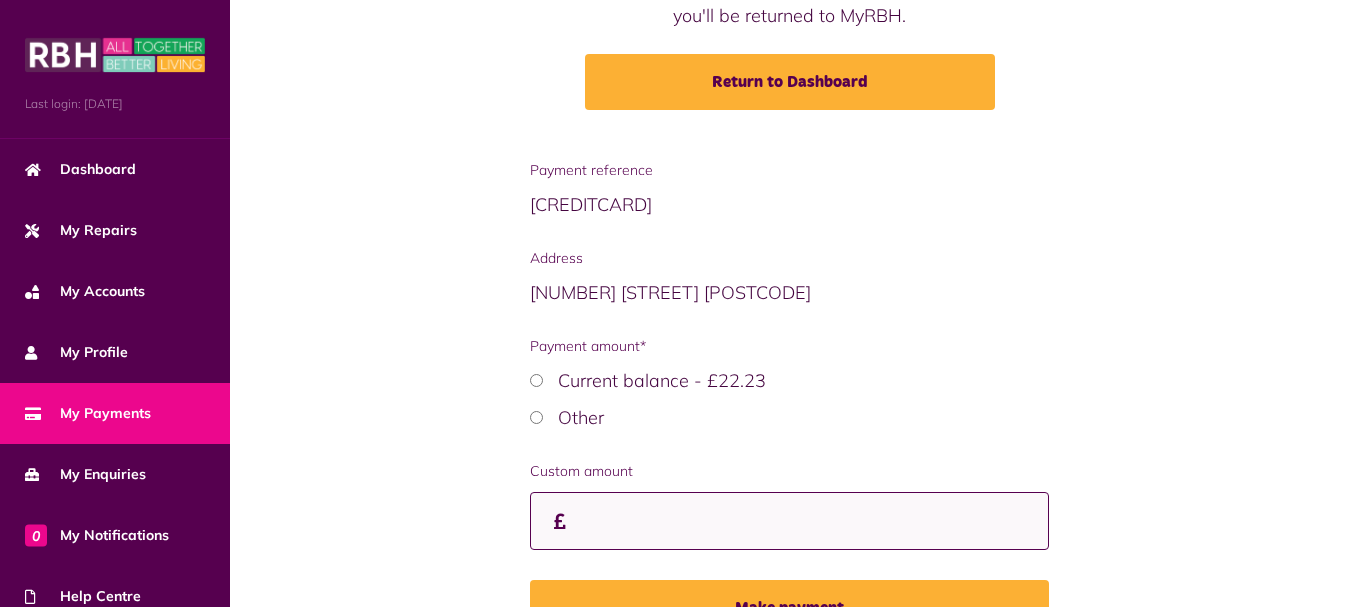 click on "Custom amount" at bounding box center (790, 521) 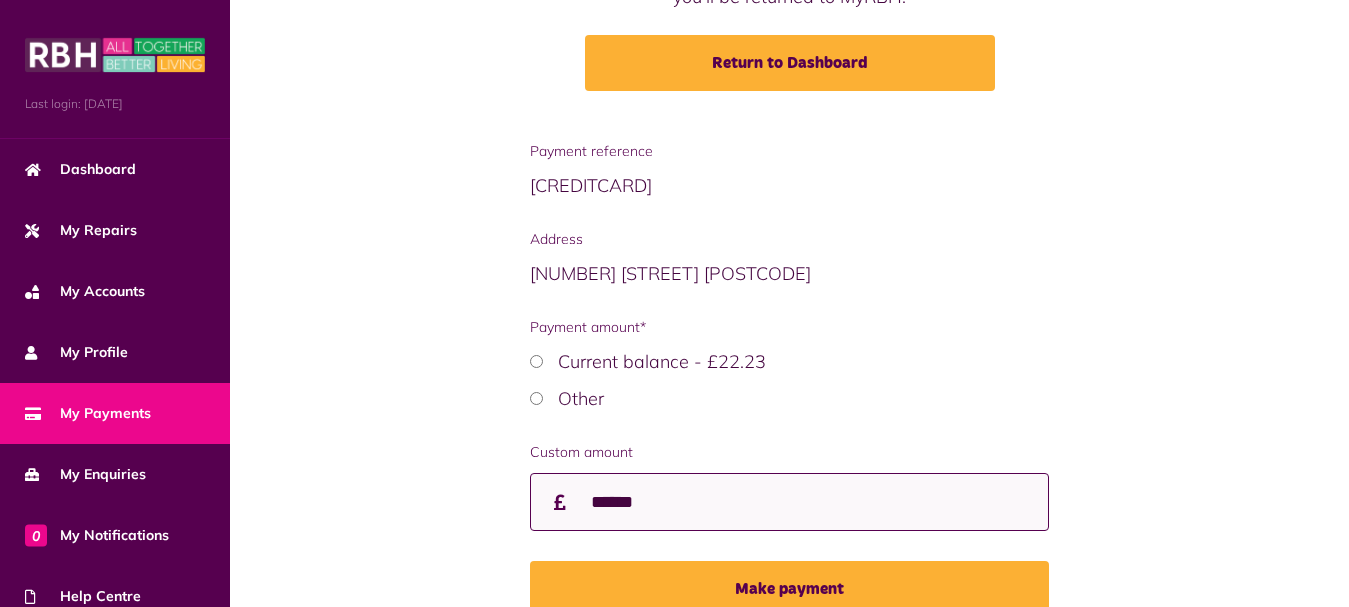 scroll, scrollTop: 395, scrollLeft: 0, axis: vertical 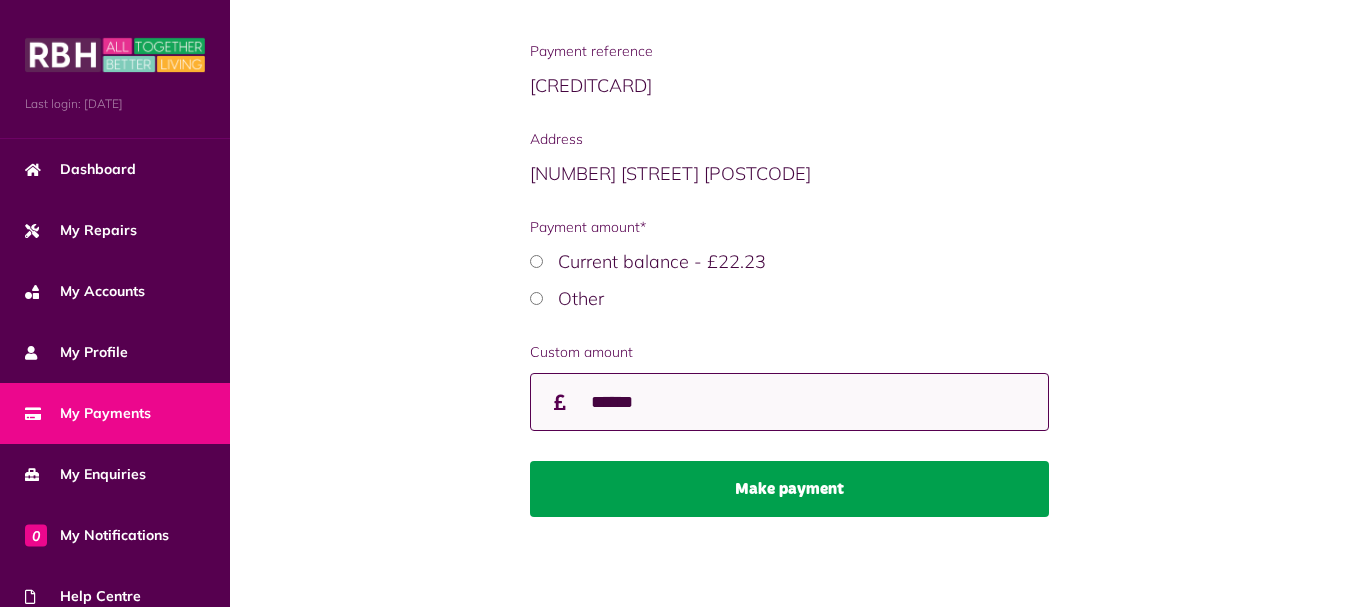 type on "******" 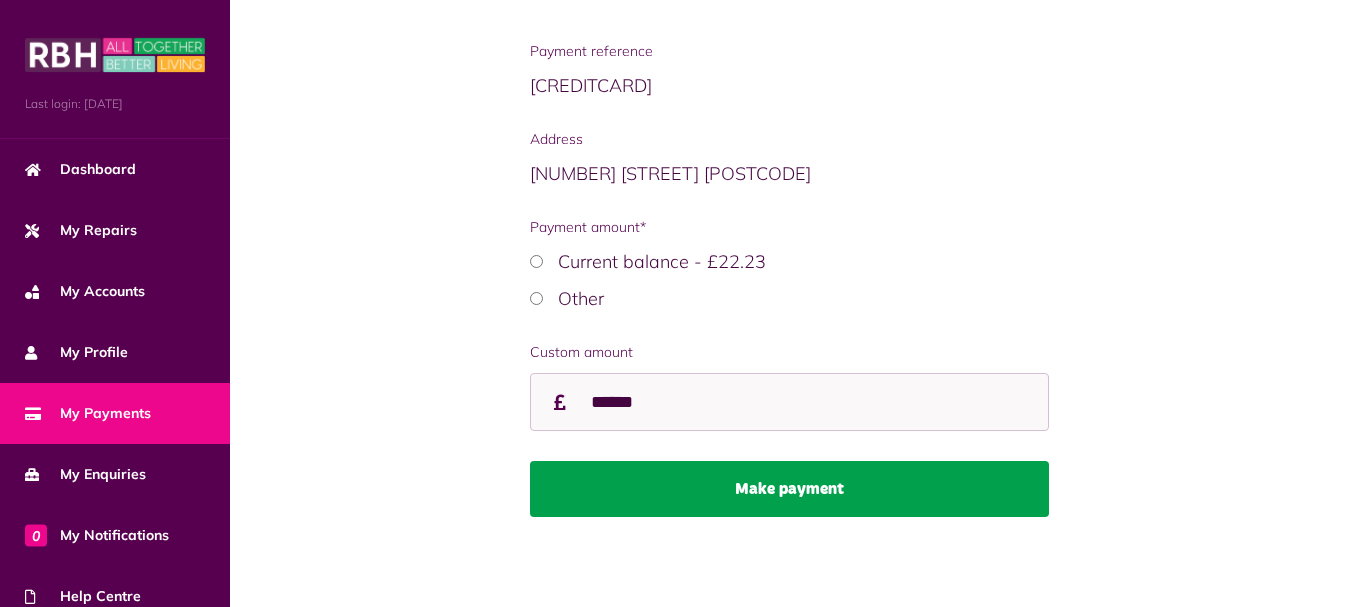 click on "Make payment" at bounding box center [790, 489] 